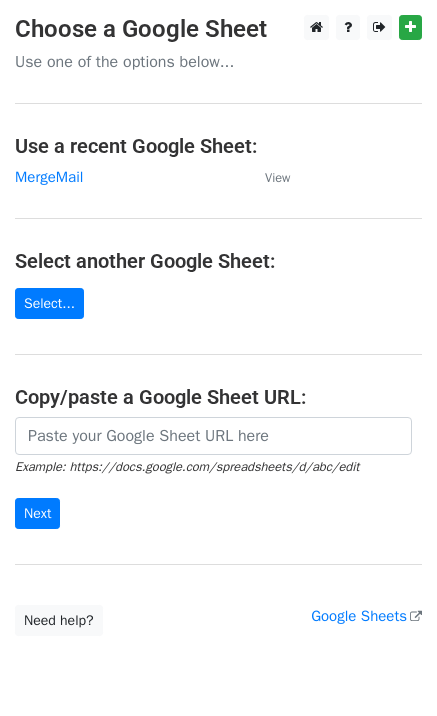 scroll, scrollTop: 0, scrollLeft: 0, axis: both 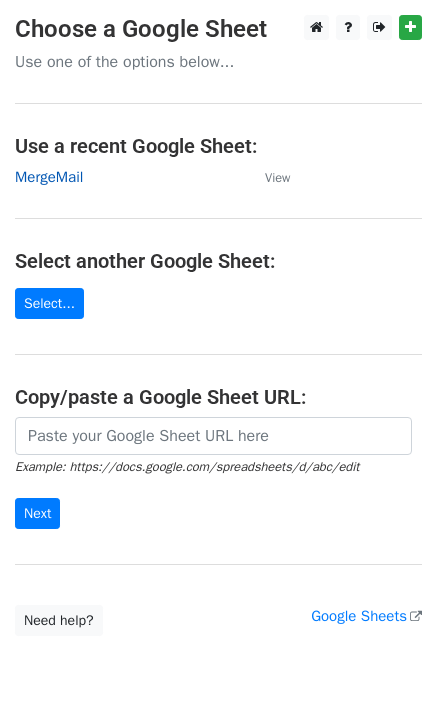 click on "MergeMail" at bounding box center (49, 177) 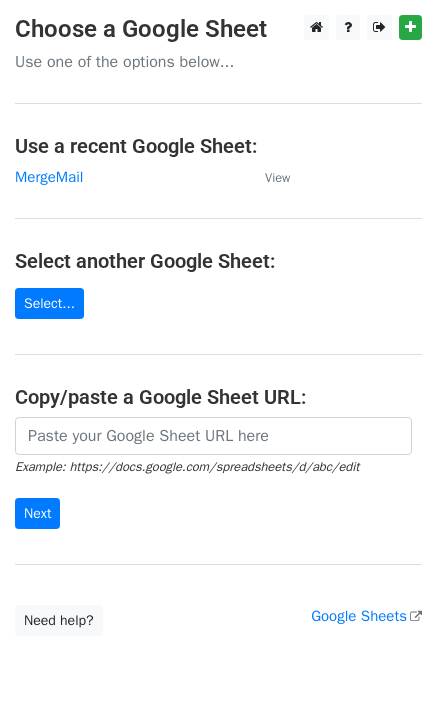 scroll, scrollTop: 0, scrollLeft: 0, axis: both 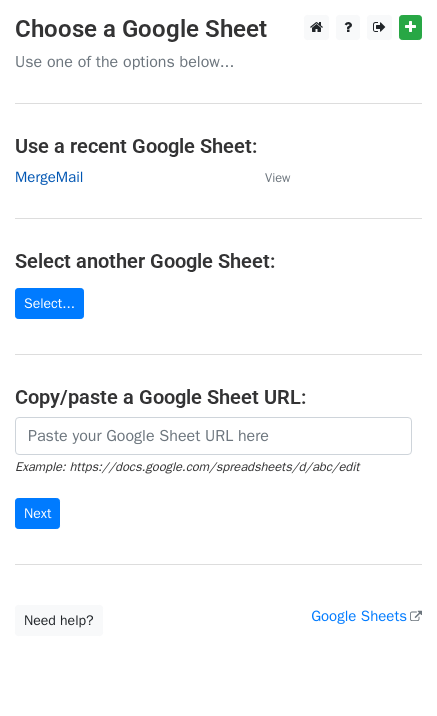 click on "MergeMail" at bounding box center (49, 177) 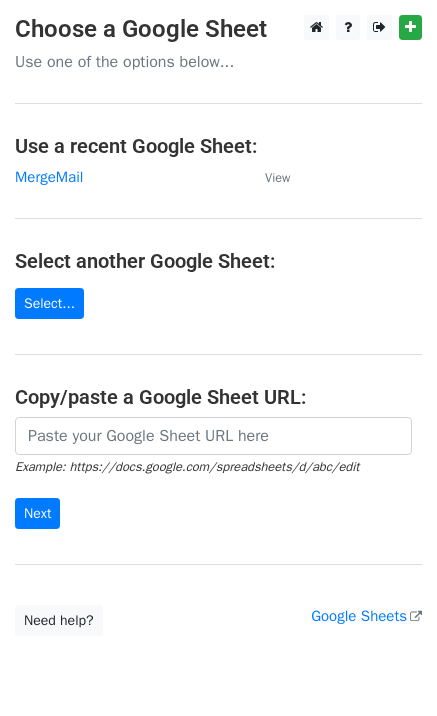 scroll, scrollTop: 0, scrollLeft: 0, axis: both 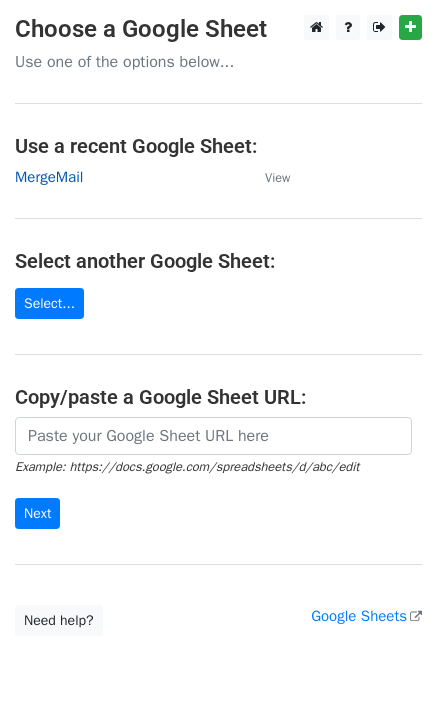 click on "MergeMail" at bounding box center (49, 177) 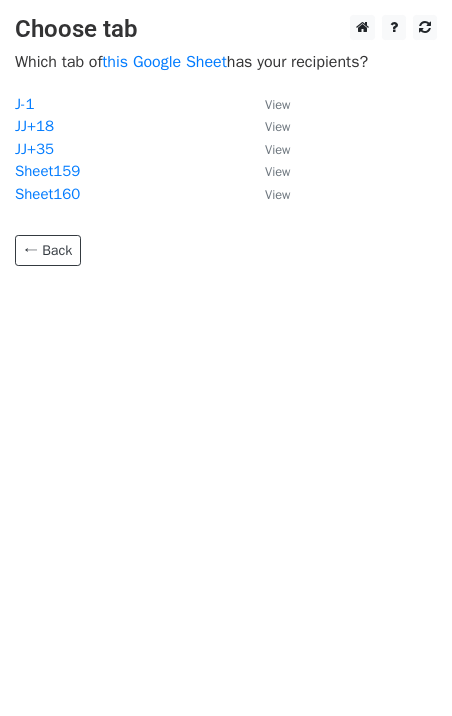scroll, scrollTop: 0, scrollLeft: 0, axis: both 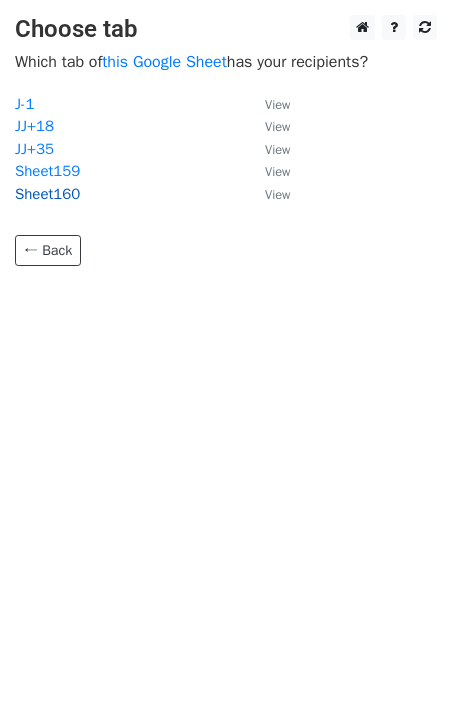 click on "Sheet160" at bounding box center [47, 194] 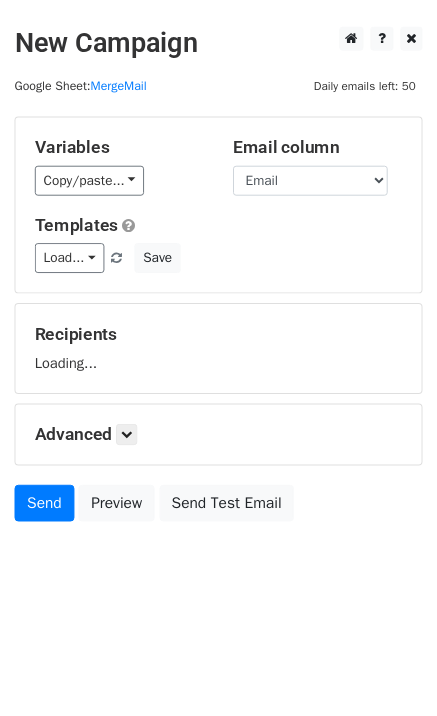 scroll, scrollTop: 0, scrollLeft: 0, axis: both 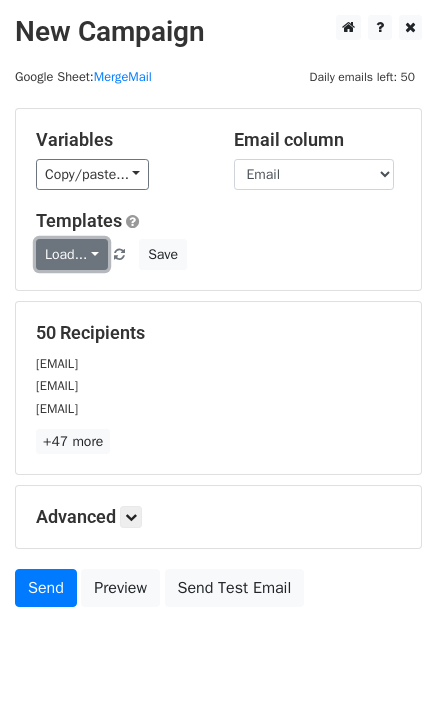click on "Load..." at bounding box center (72, 254) 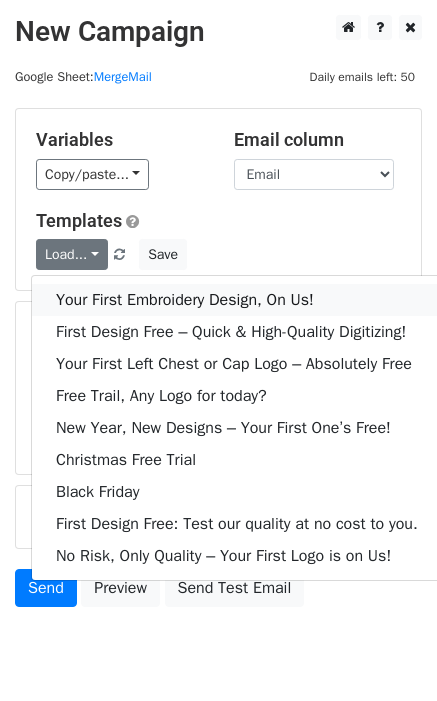click on "Your First Embroidery Design, On Us!" at bounding box center [237, 300] 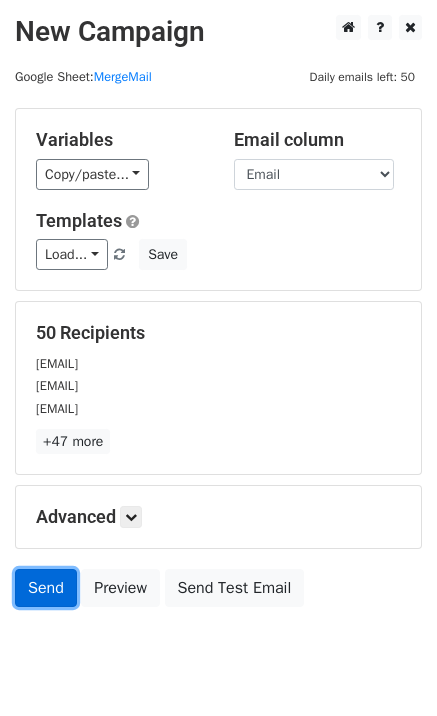 click on "Send" at bounding box center [46, 588] 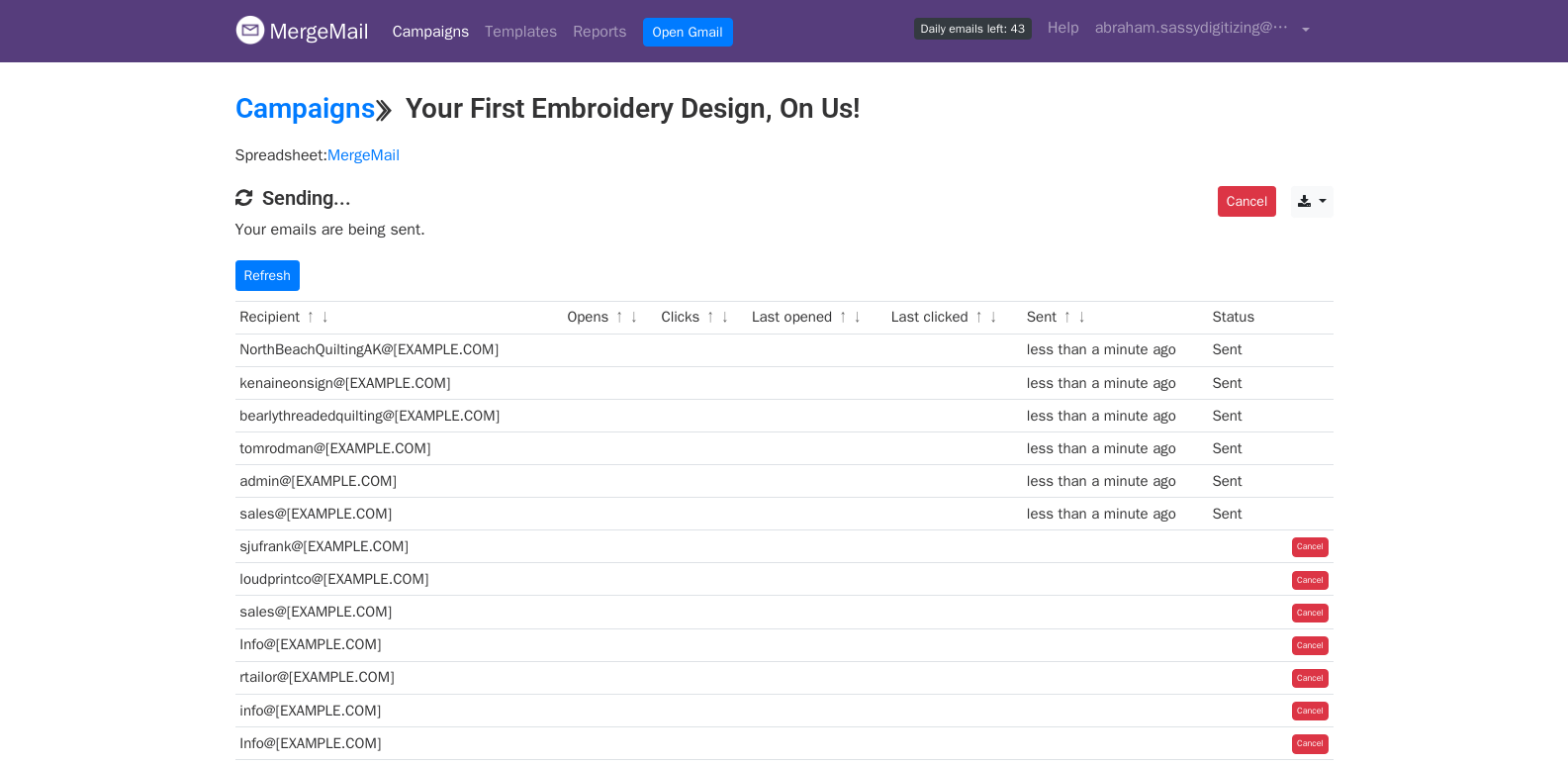 scroll, scrollTop: 0, scrollLeft: 0, axis: both 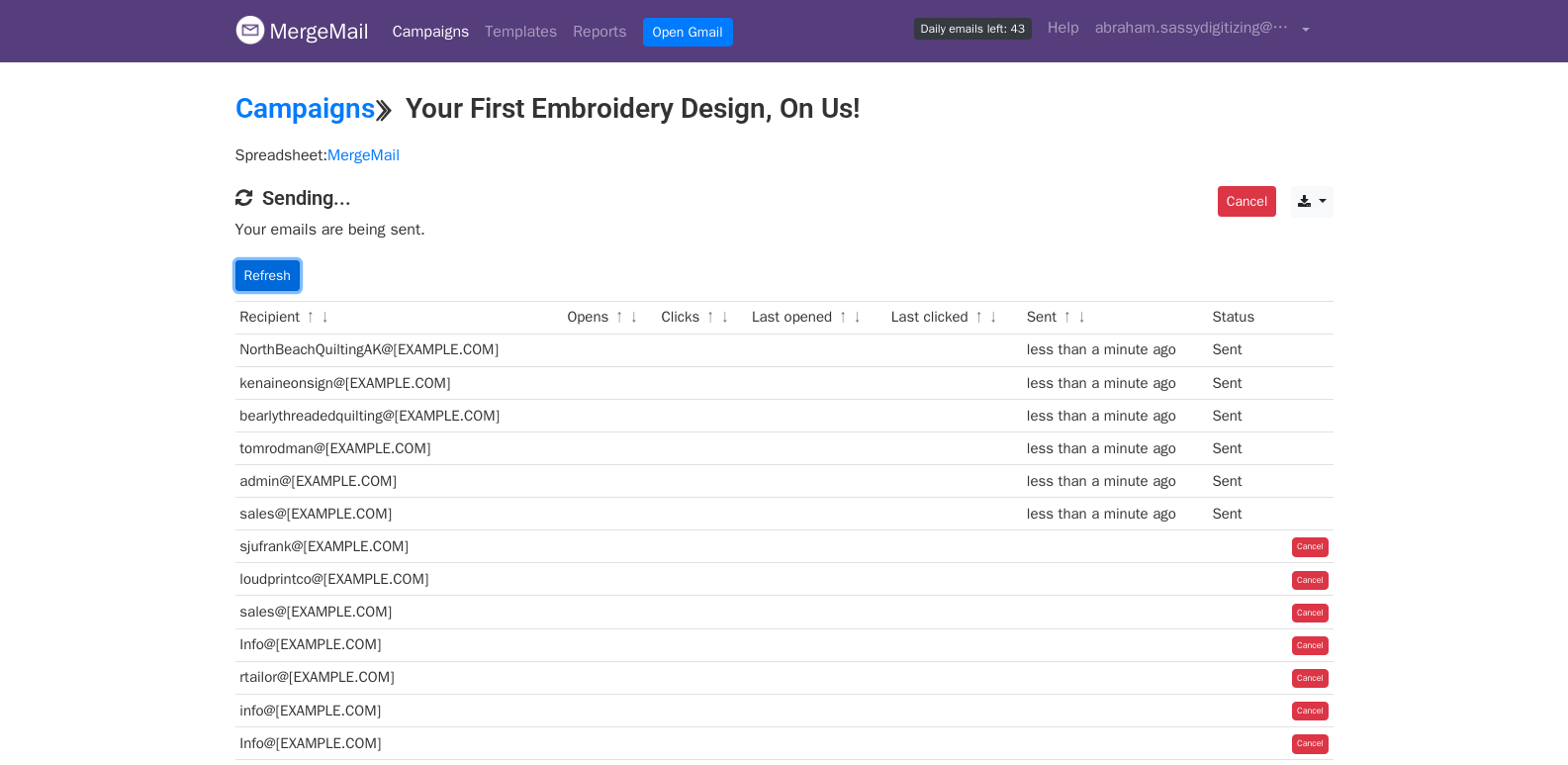 click on "Refresh" at bounding box center [267, 275] 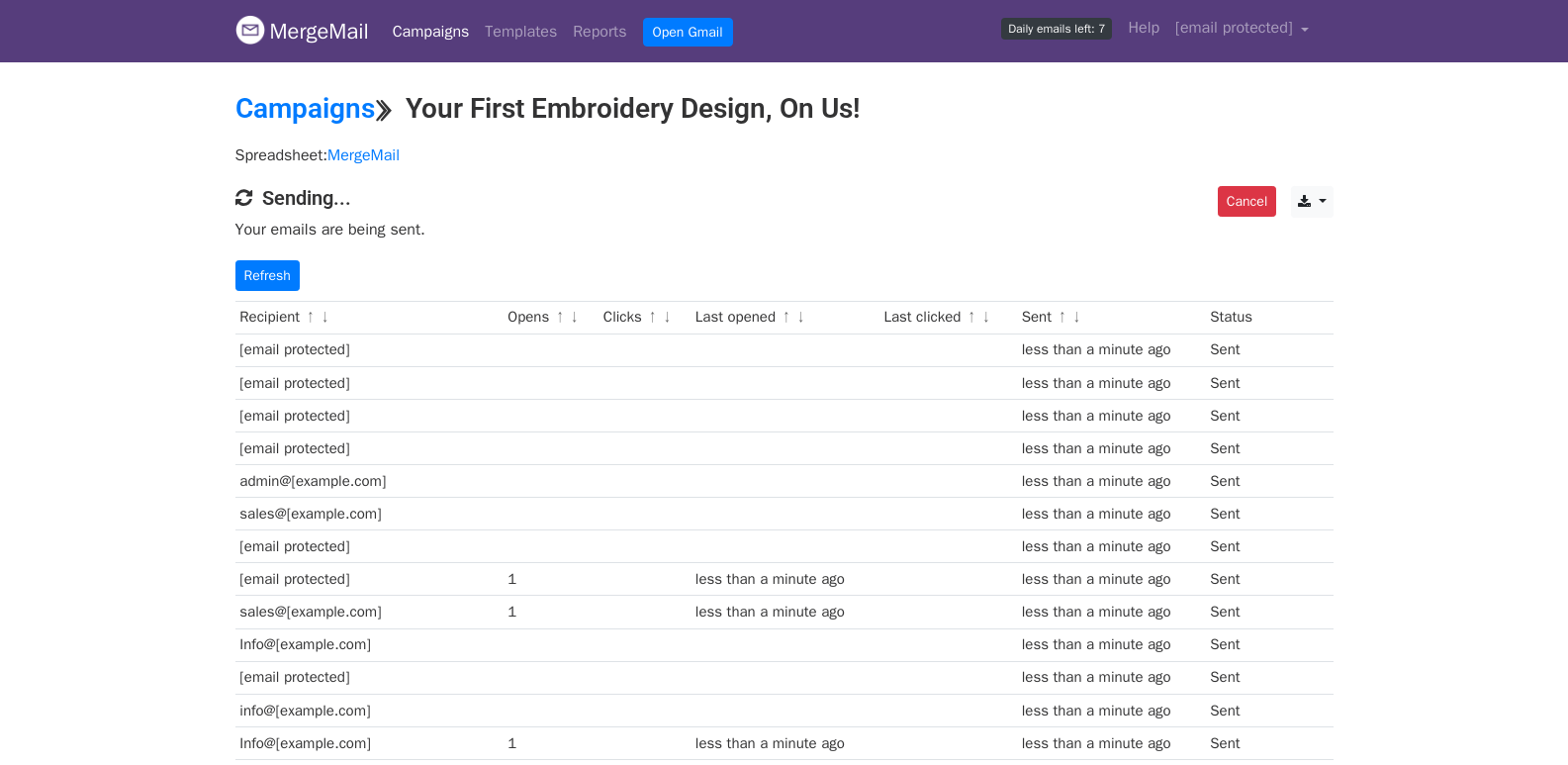 scroll, scrollTop: 1382, scrollLeft: 0, axis: vertical 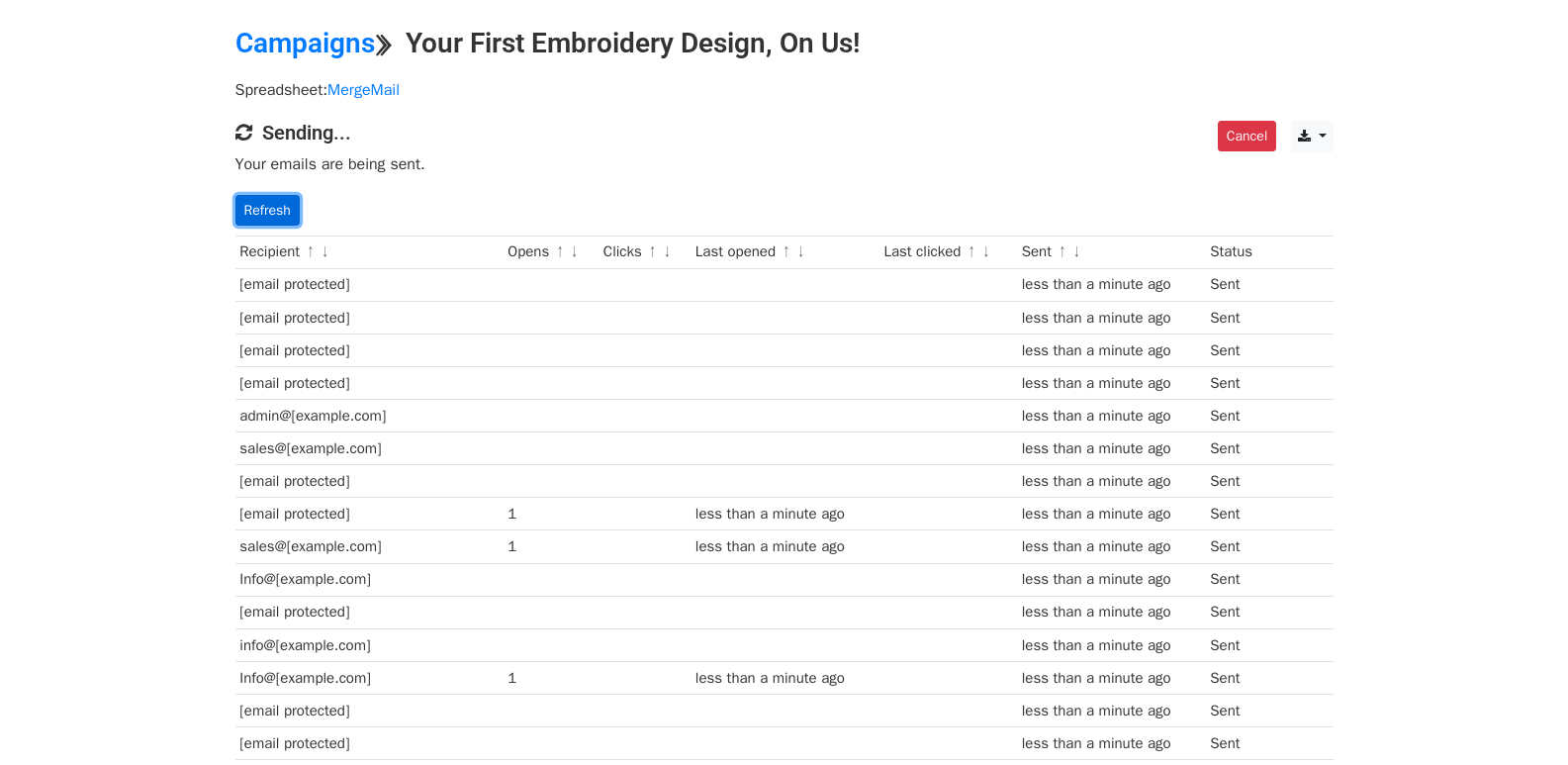 click on "Refresh" at bounding box center [267, 210] 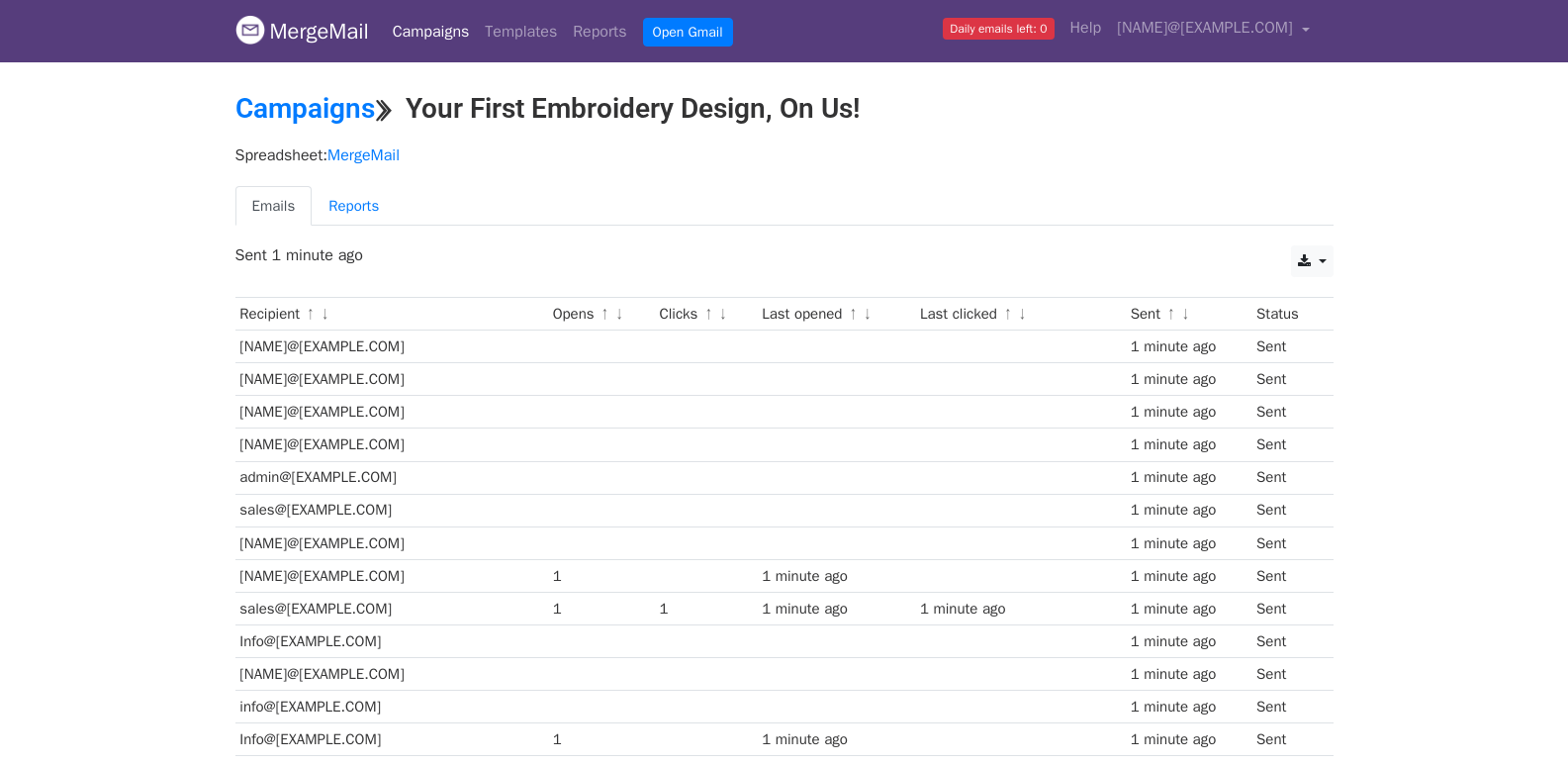 scroll, scrollTop: 633, scrollLeft: 0, axis: vertical 